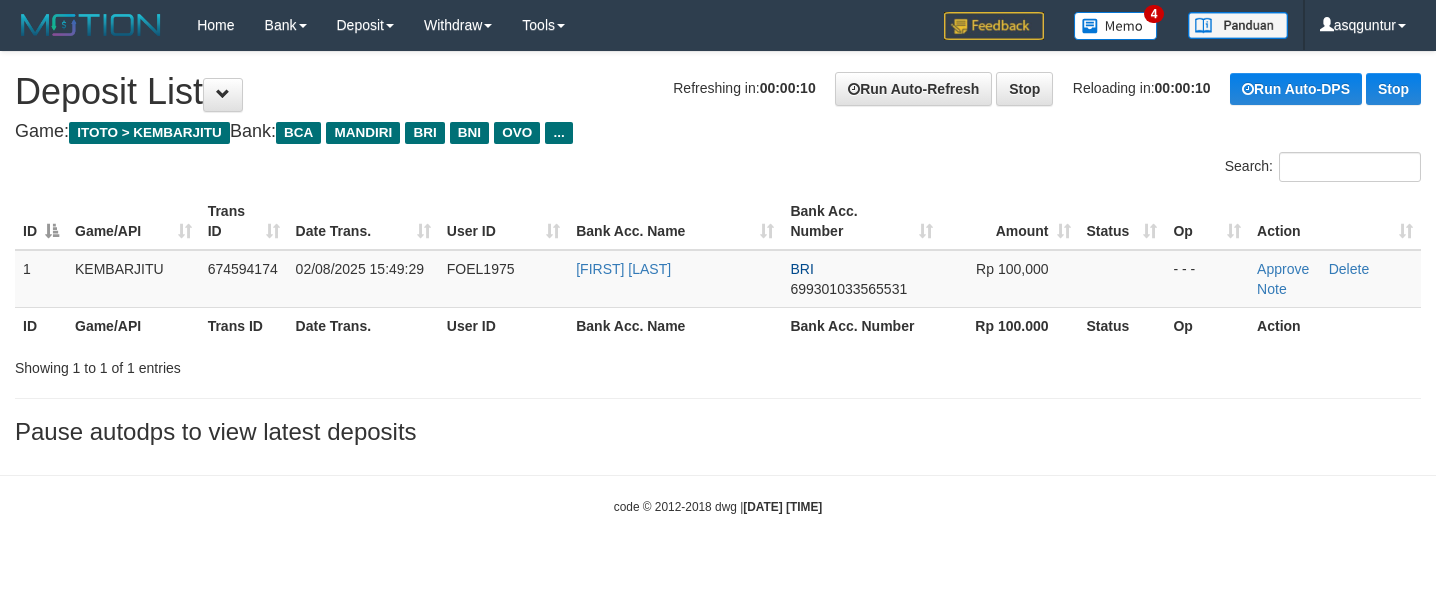 scroll, scrollTop: 0, scrollLeft: 0, axis: both 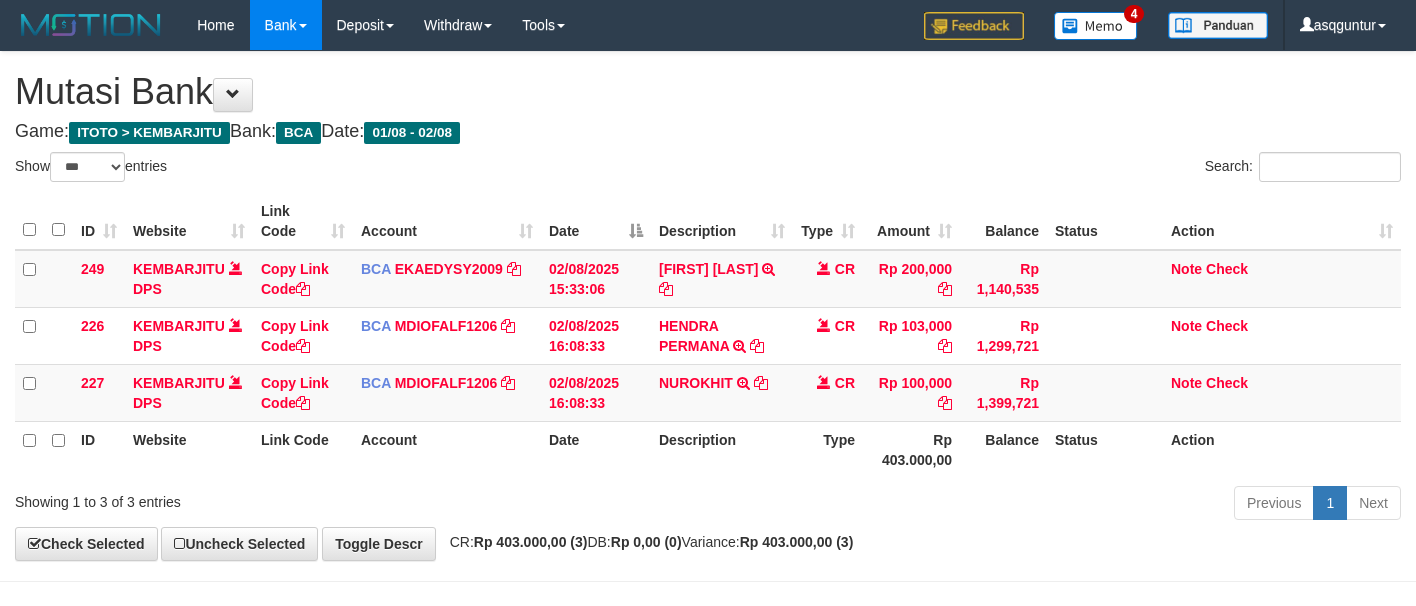 select on "***" 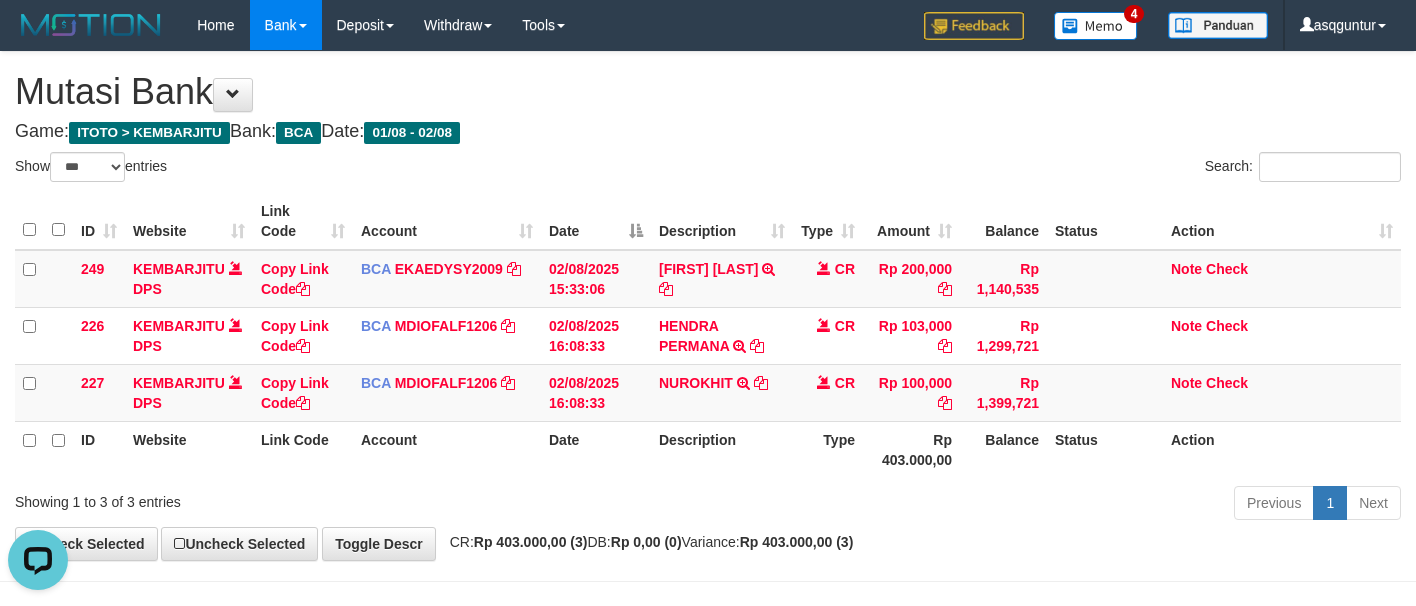 scroll, scrollTop: 0, scrollLeft: 0, axis: both 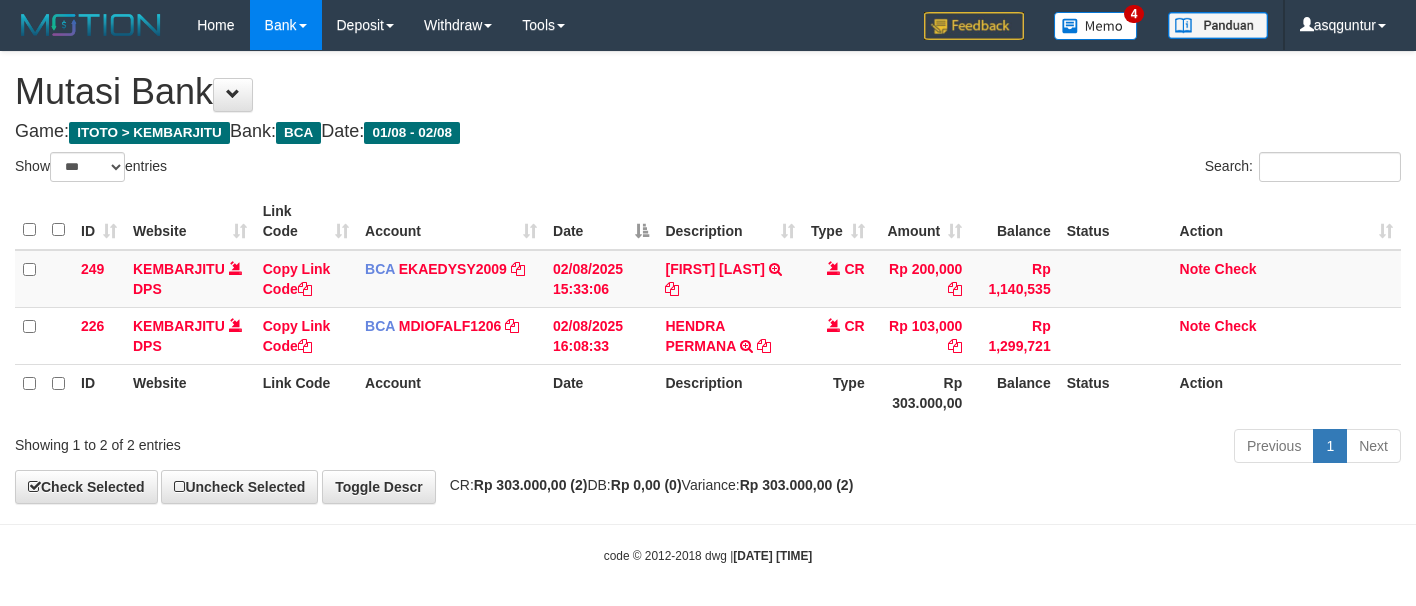select on "***" 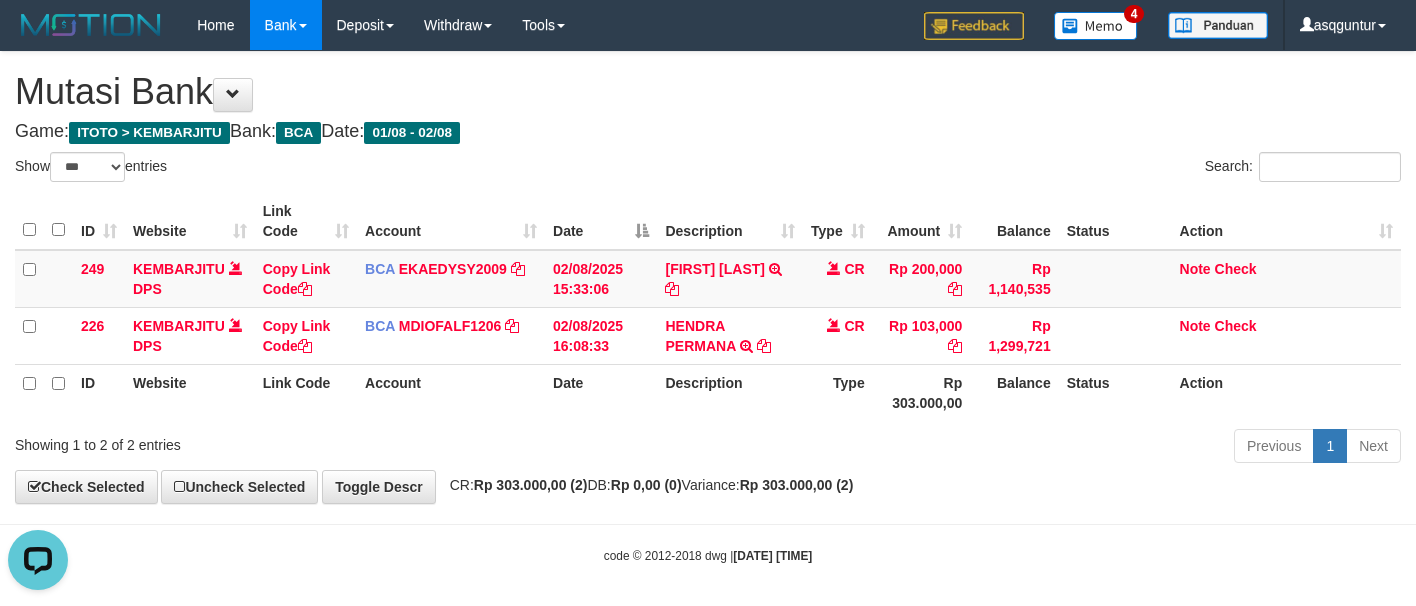 scroll, scrollTop: 0, scrollLeft: 0, axis: both 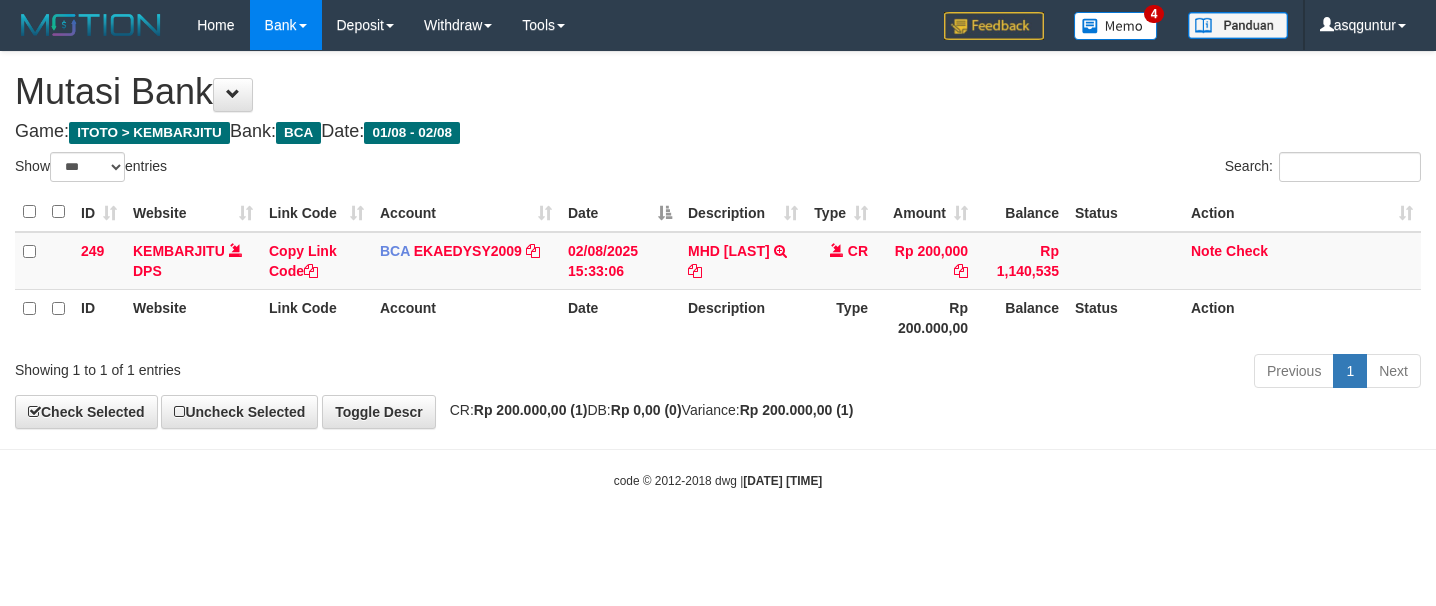 select on "***" 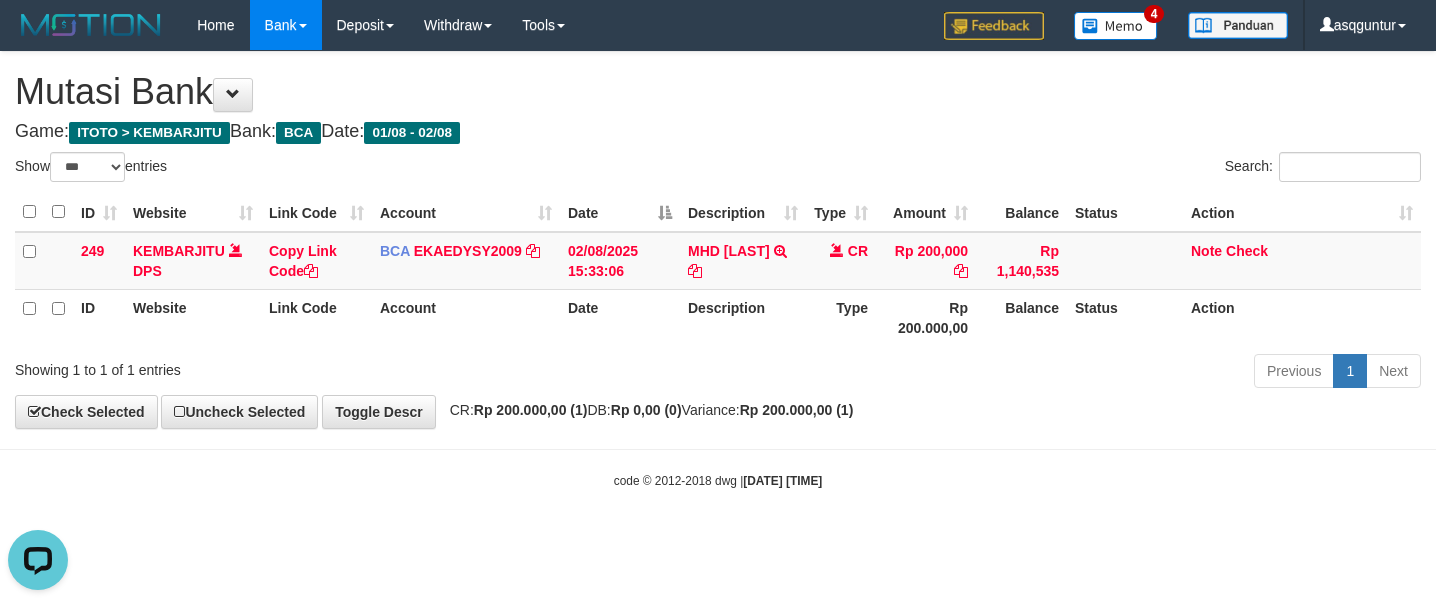 scroll, scrollTop: 0, scrollLeft: 0, axis: both 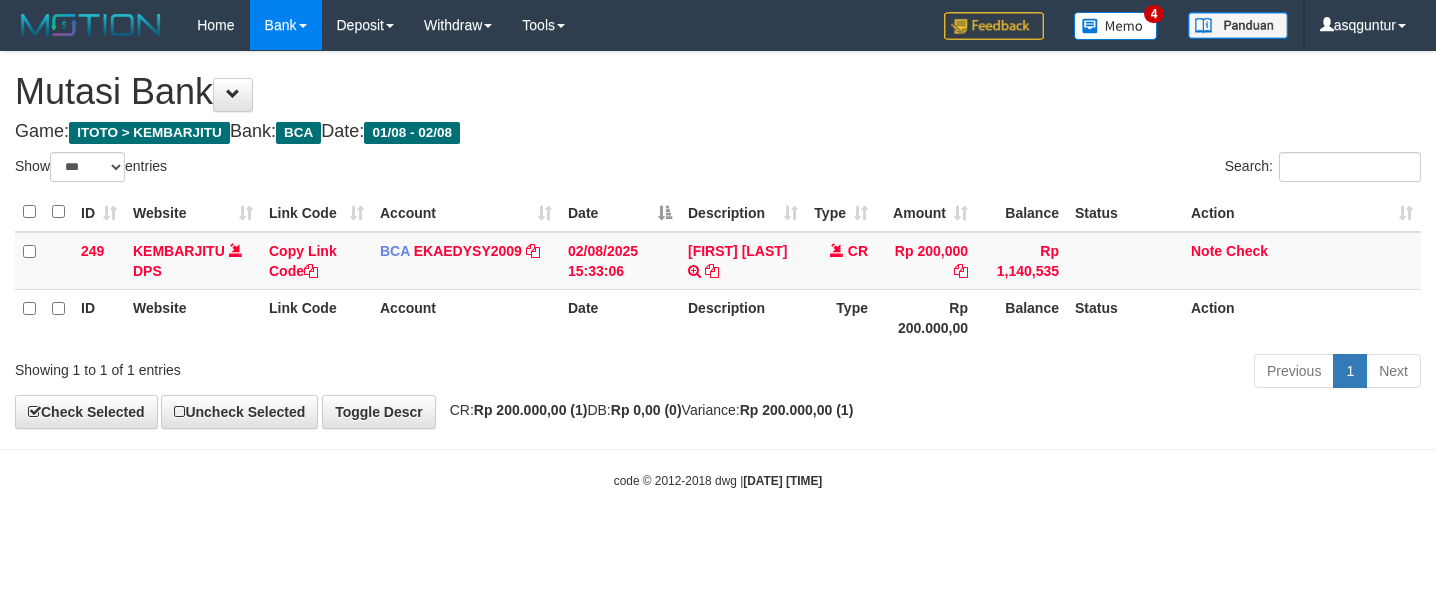 select on "***" 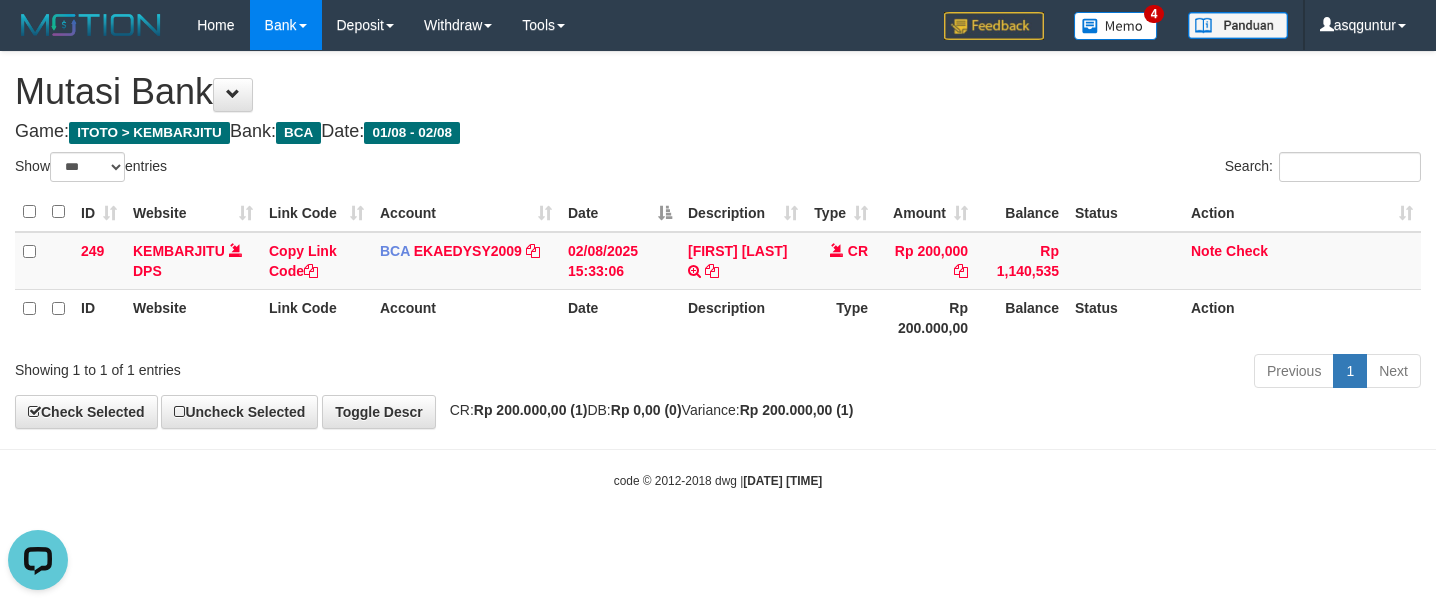 scroll, scrollTop: 0, scrollLeft: 0, axis: both 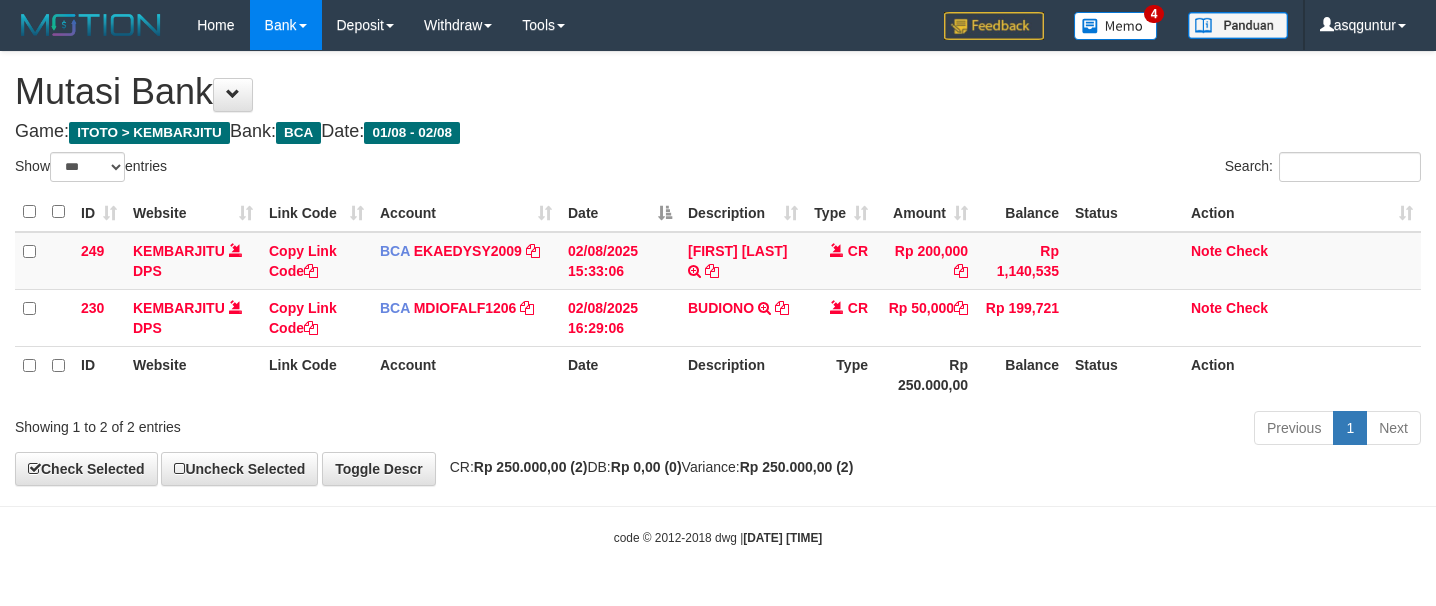 select on "***" 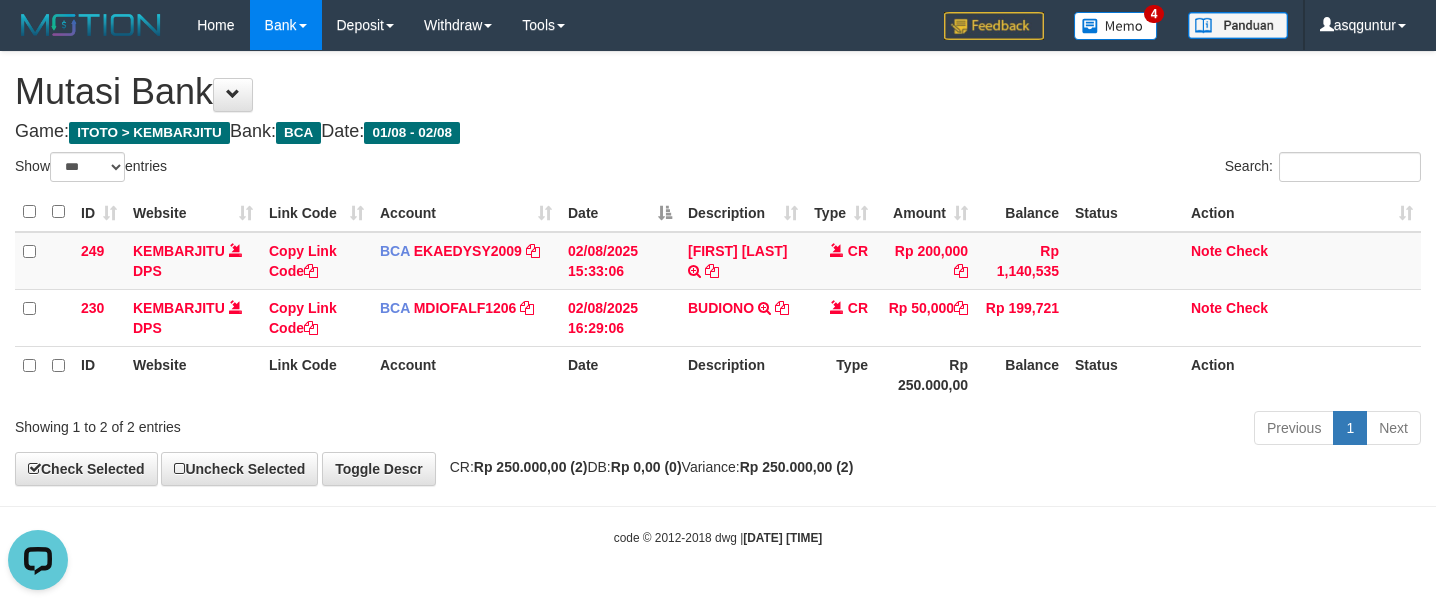 scroll, scrollTop: 0, scrollLeft: 0, axis: both 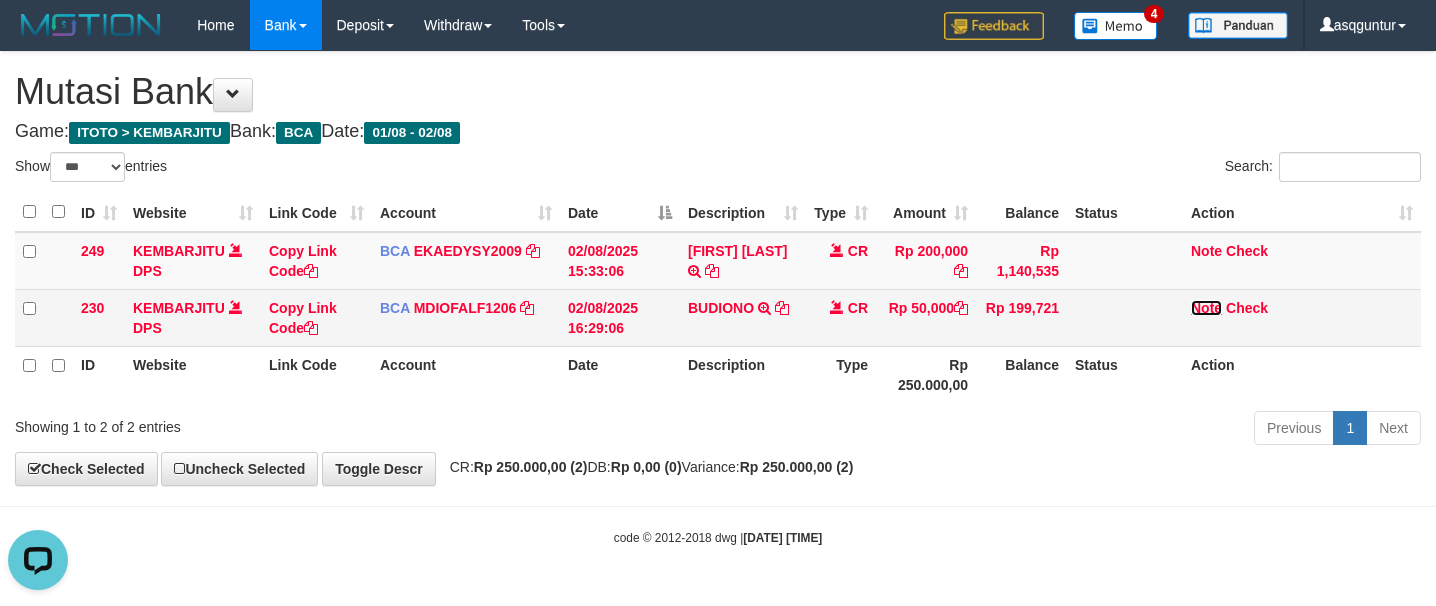 click on "Note" at bounding box center (1206, 308) 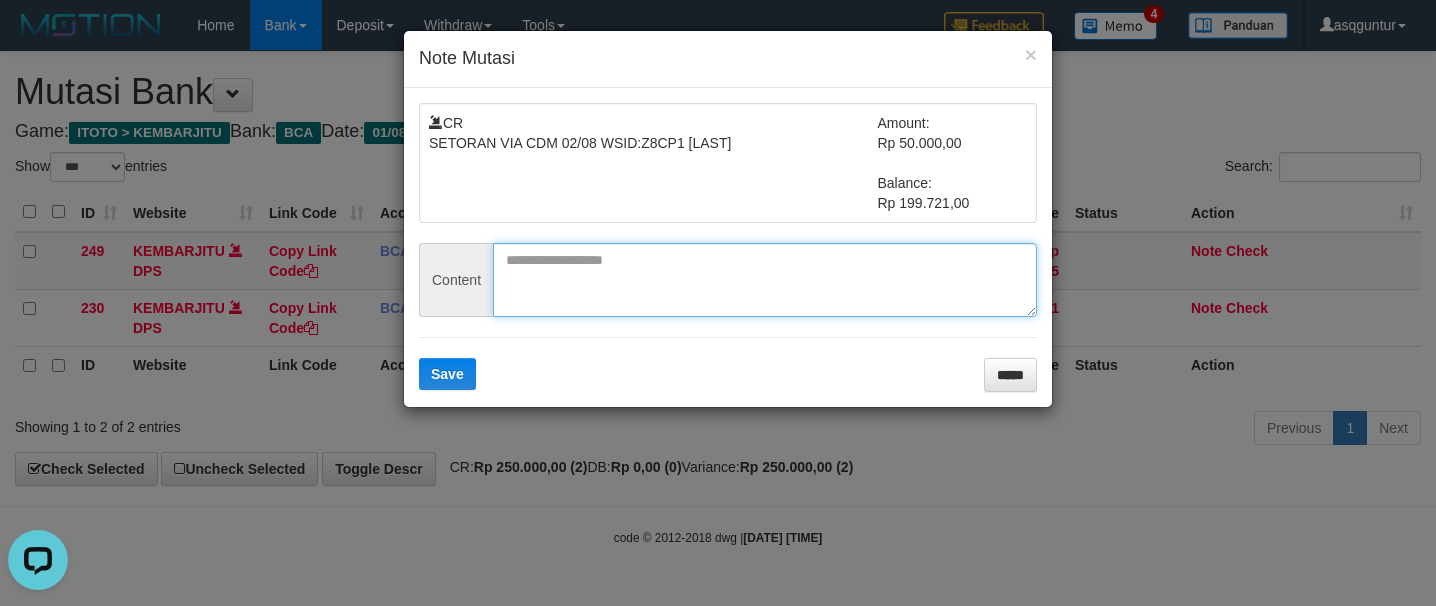 click at bounding box center [765, 280] 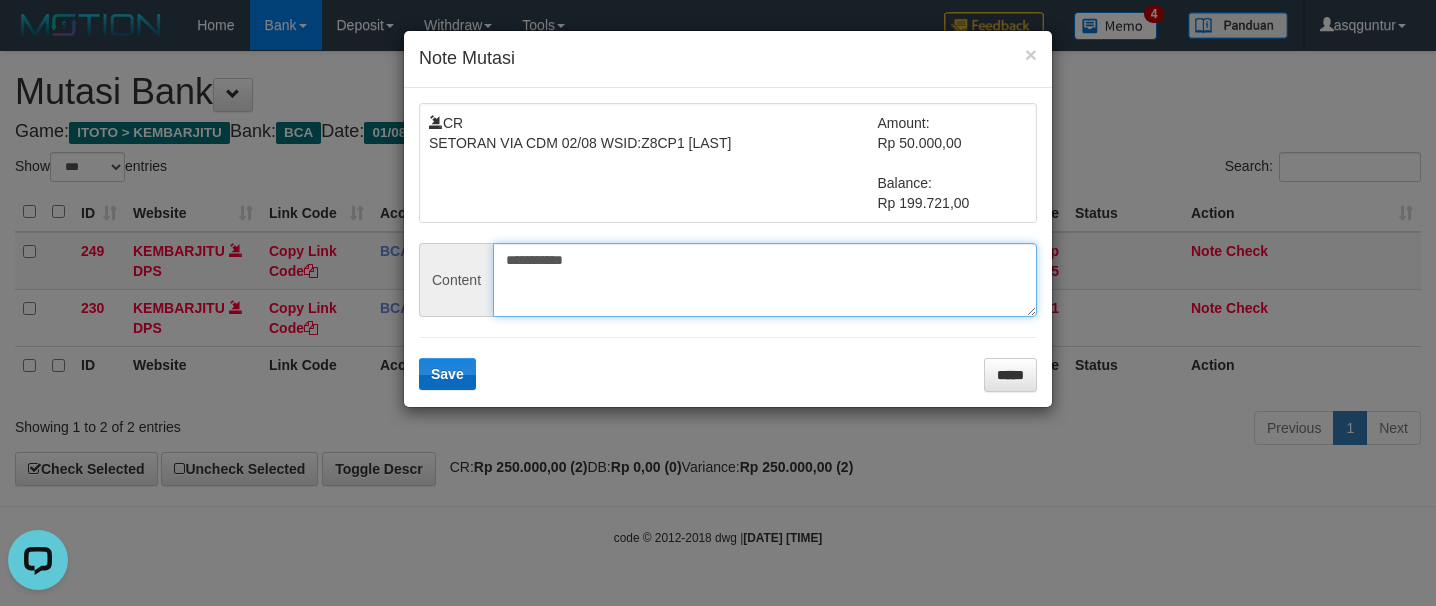 type on "**********" 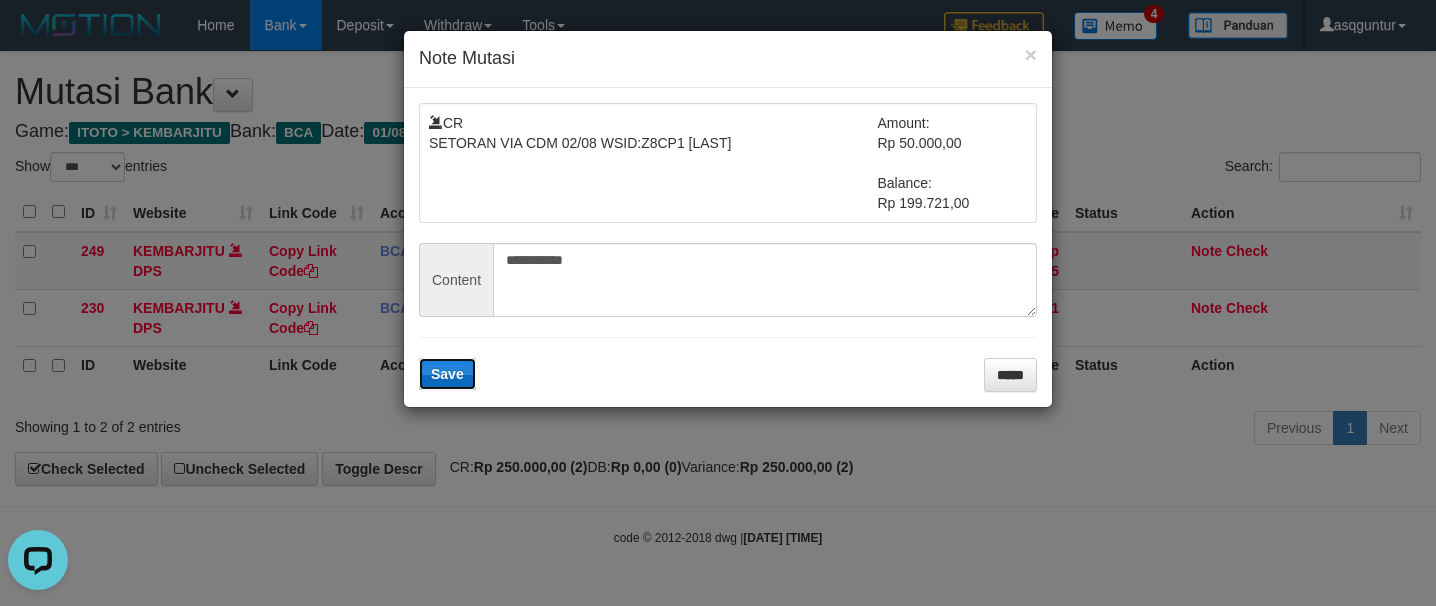 click on "Save" at bounding box center [447, 374] 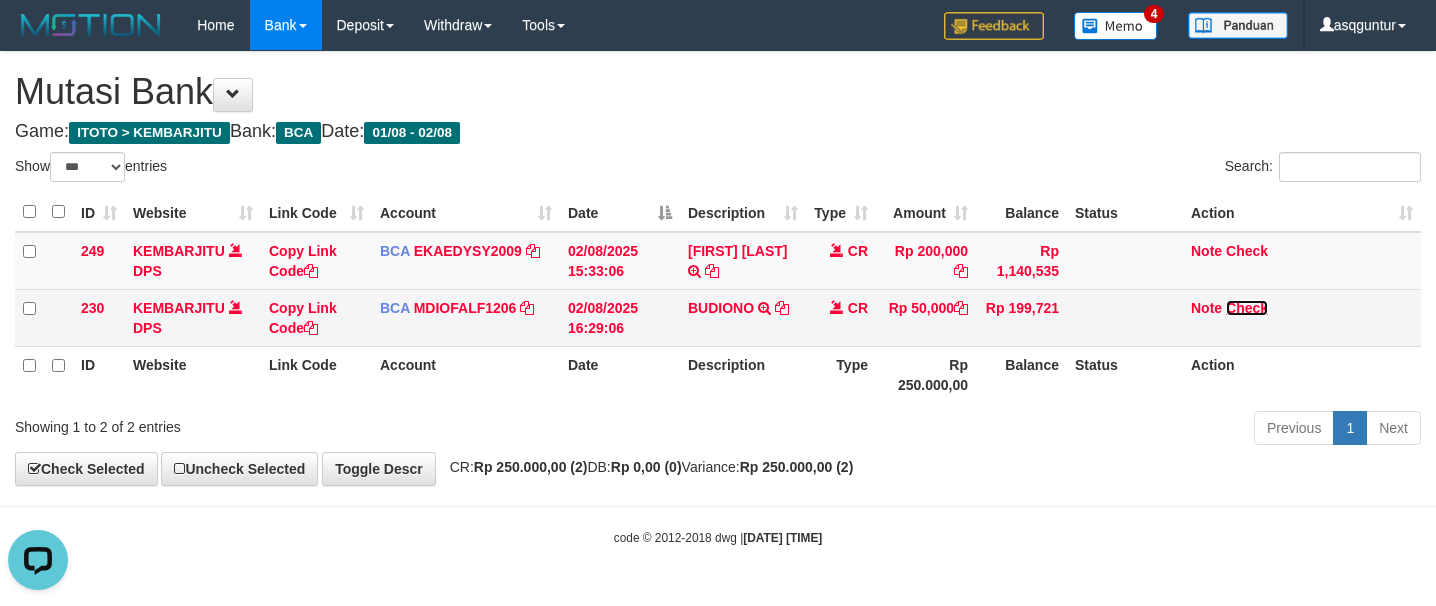 click on "Check" at bounding box center [1247, 308] 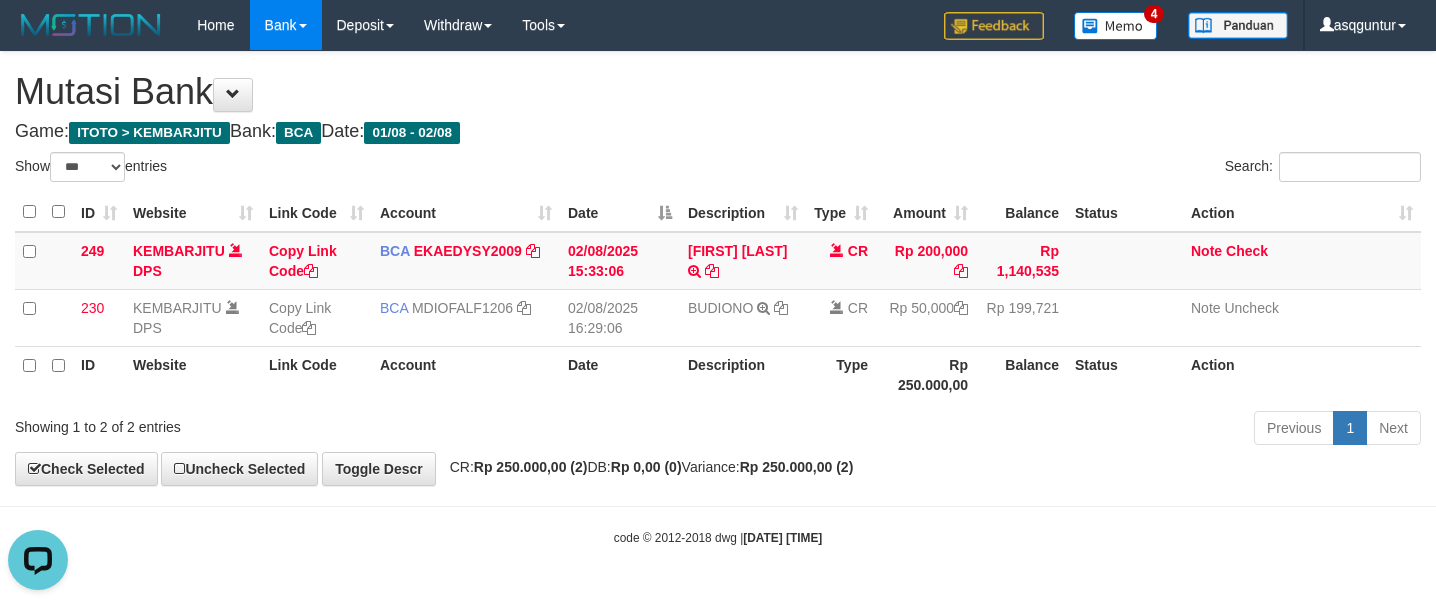 click on "Mutasi Bank" at bounding box center [718, 92] 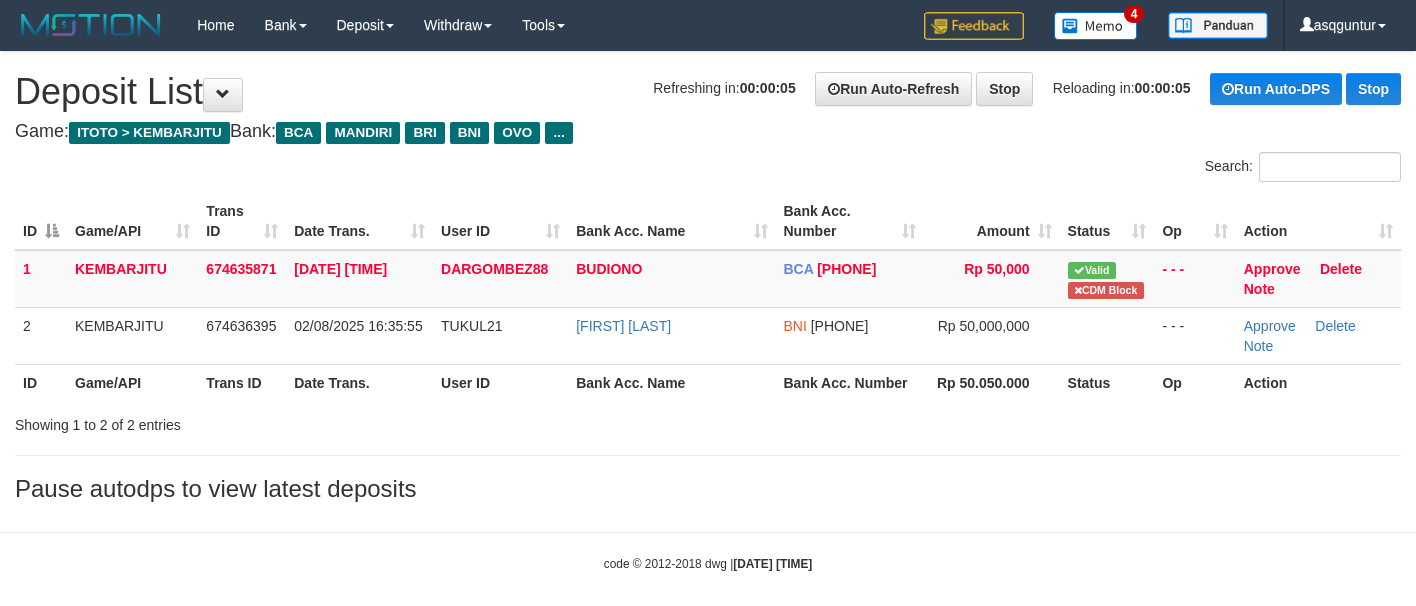 scroll, scrollTop: 0, scrollLeft: 0, axis: both 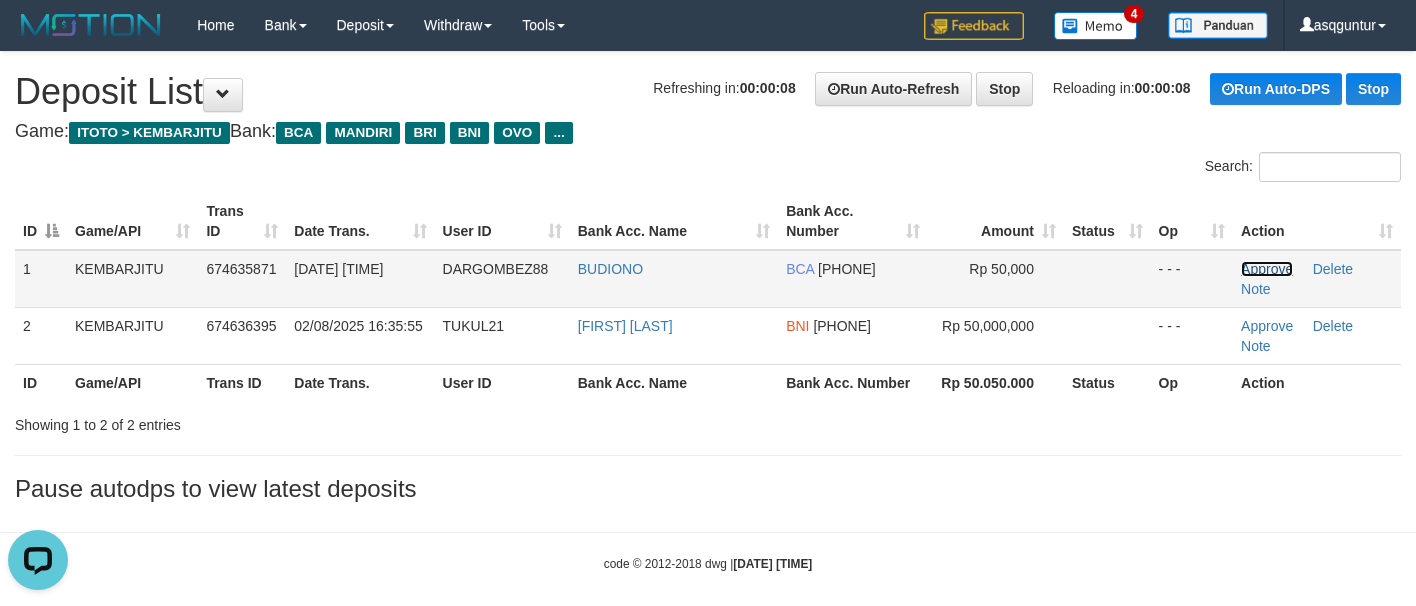click on "Approve" at bounding box center [1267, 269] 